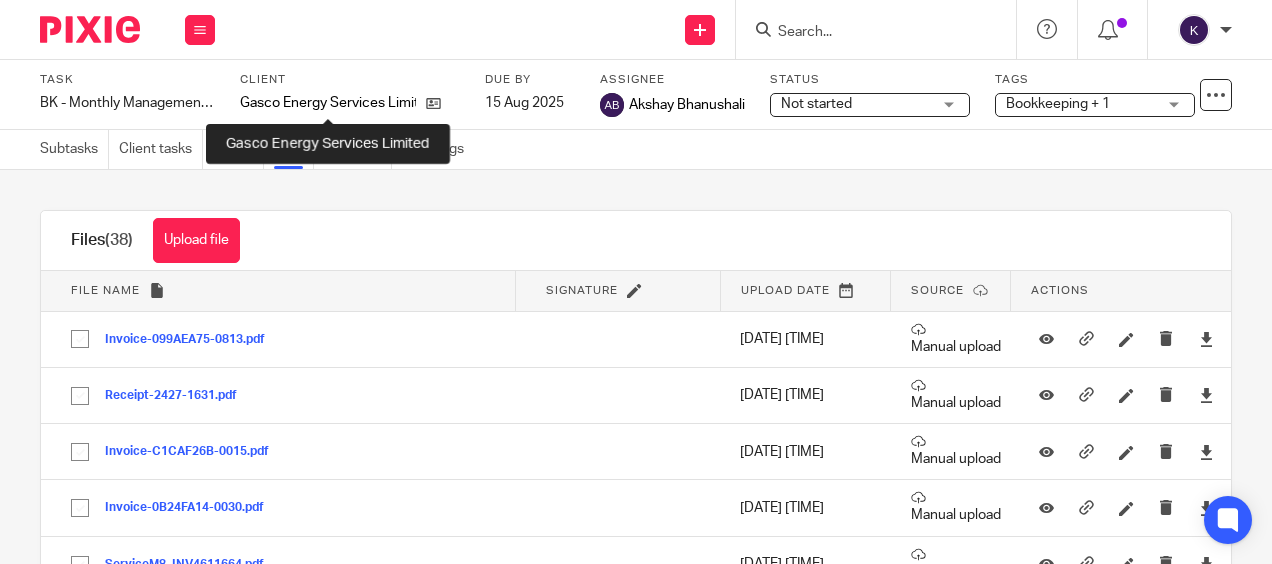 scroll, scrollTop: 0, scrollLeft: 0, axis: both 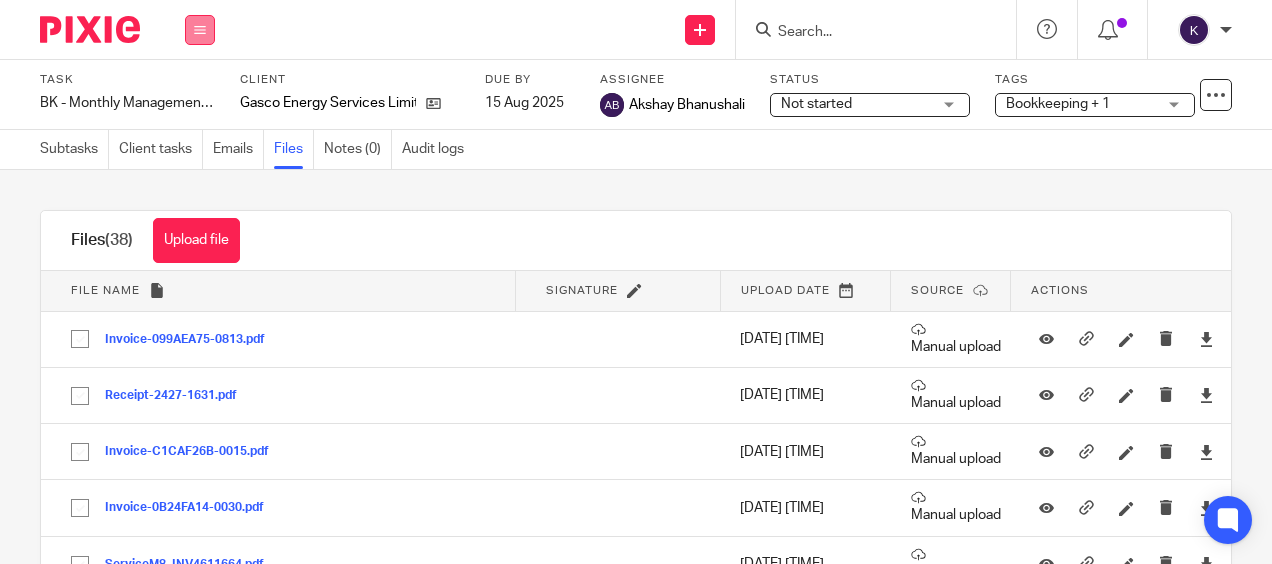 click at bounding box center (200, 30) 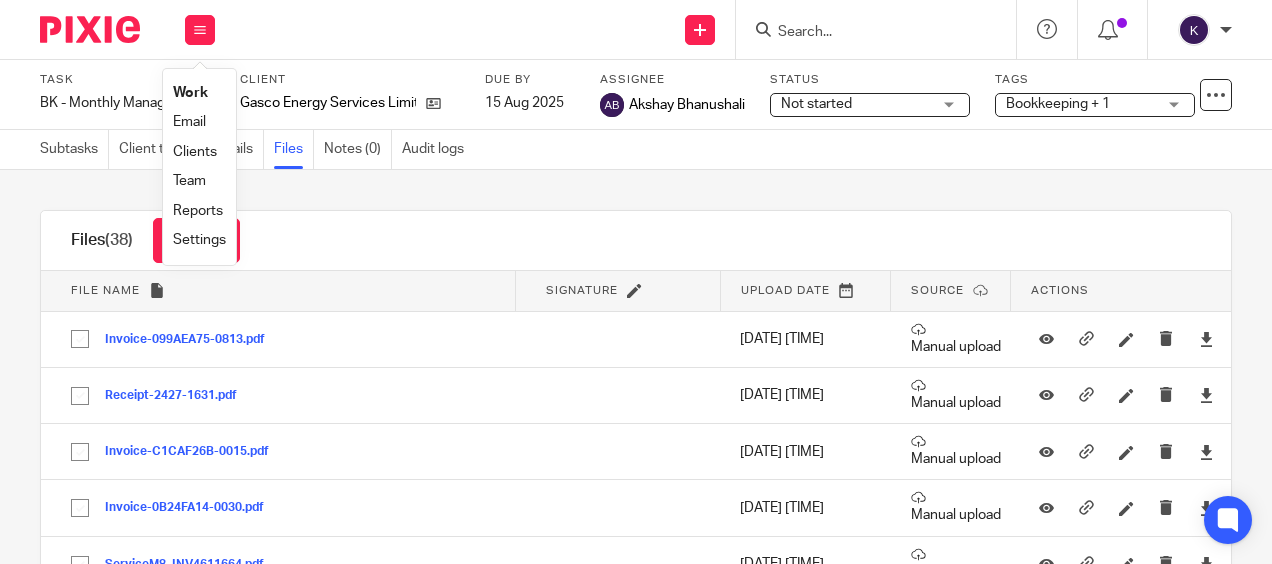 click at bounding box center [866, 33] 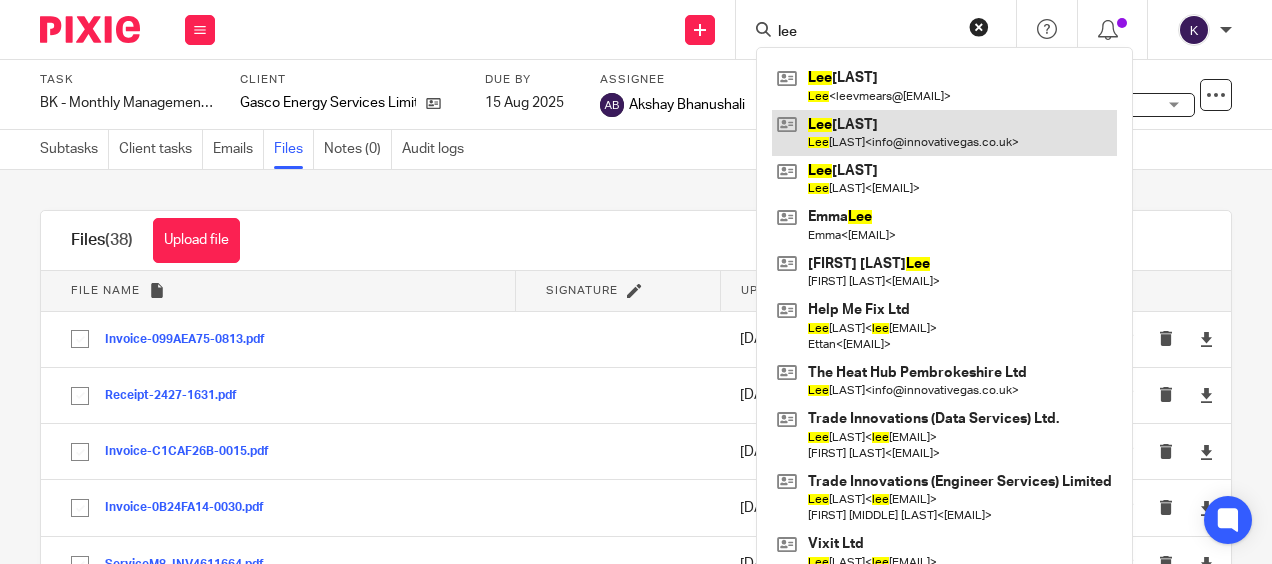 type on "lee" 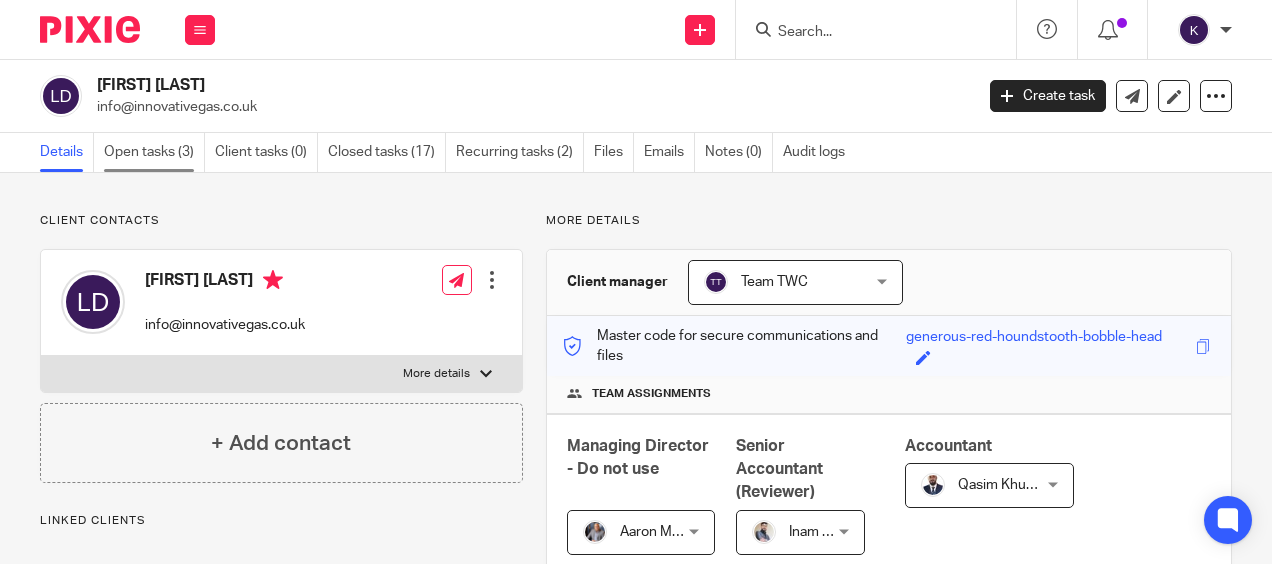 scroll, scrollTop: 0, scrollLeft: 0, axis: both 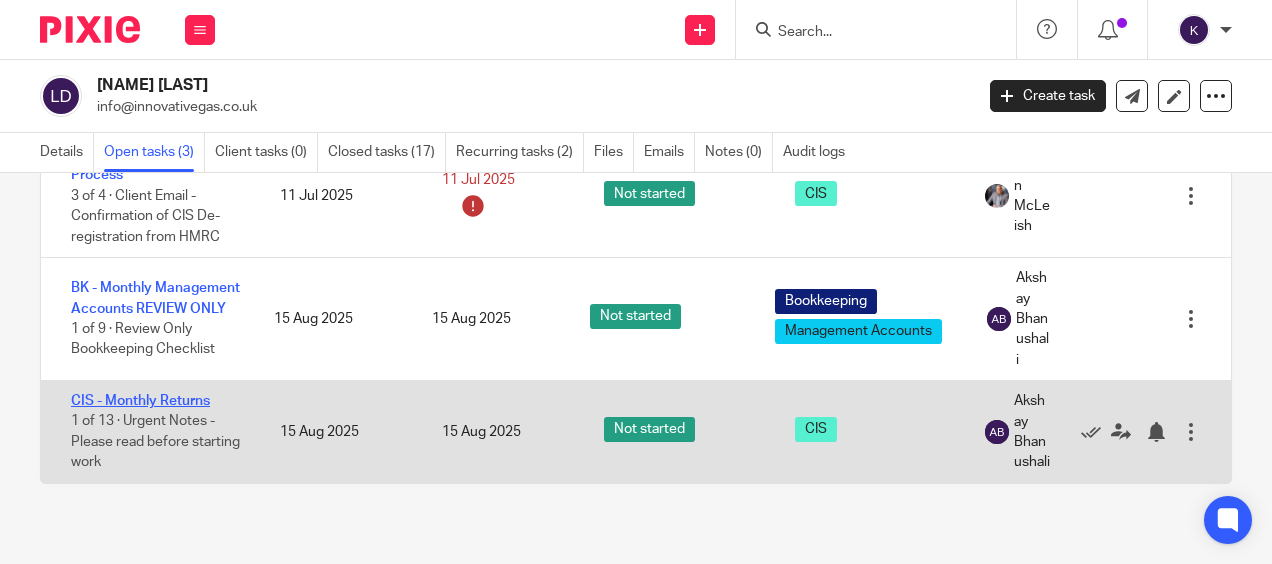click on "CIS - Monthly Returns" at bounding box center [140, 401] 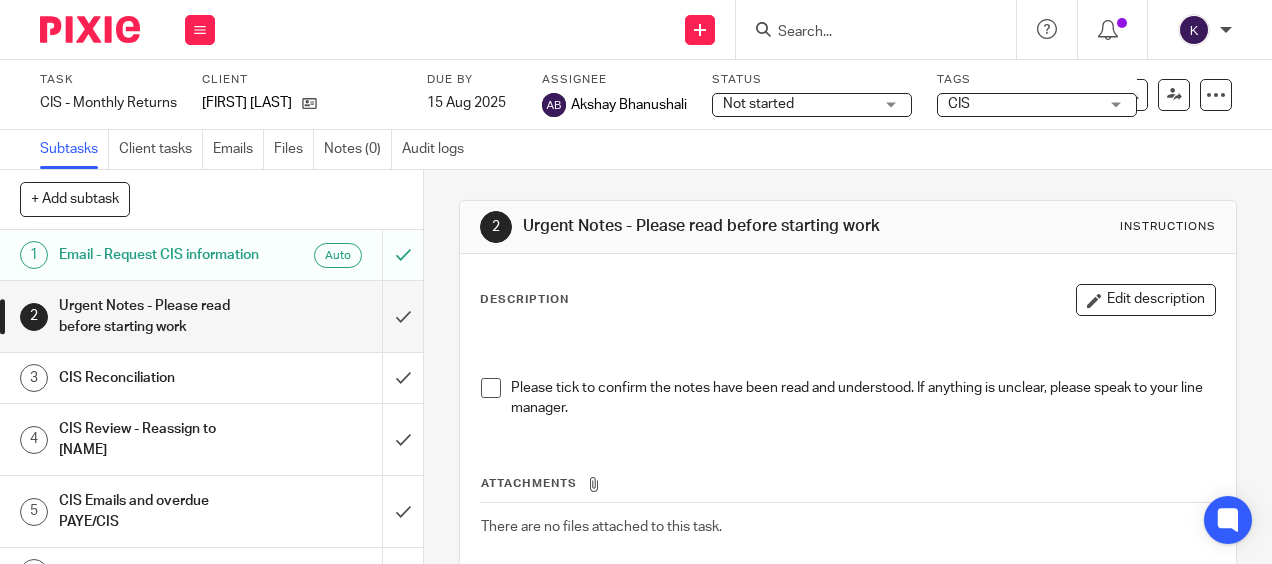 scroll, scrollTop: 0, scrollLeft: 0, axis: both 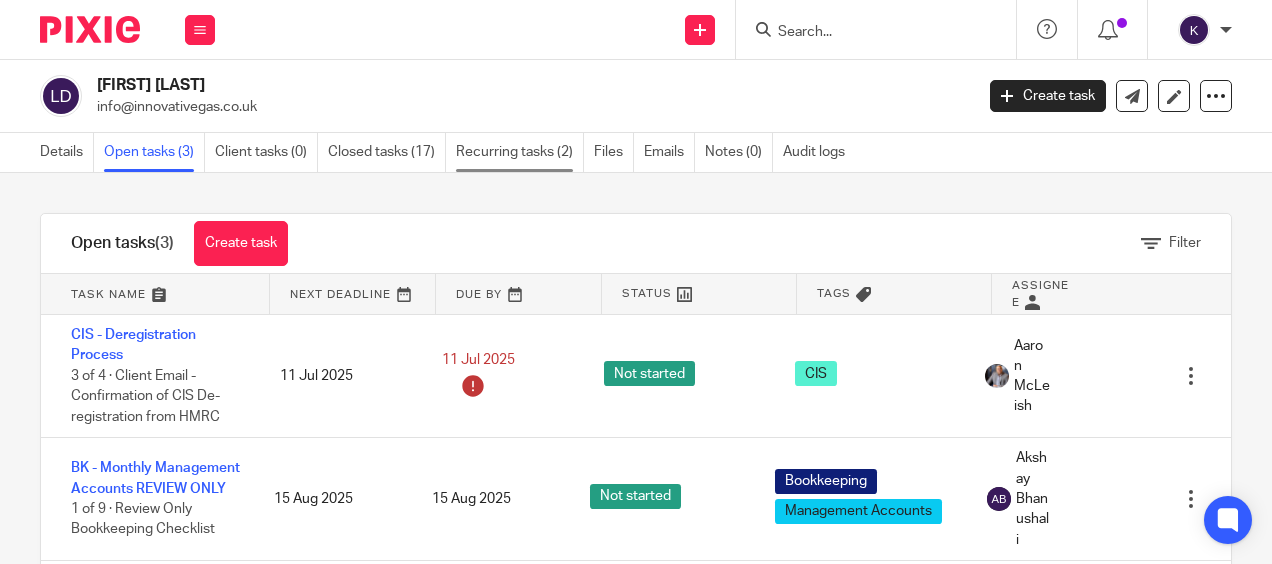 click on "Recurring tasks (2)" at bounding box center (520, 152) 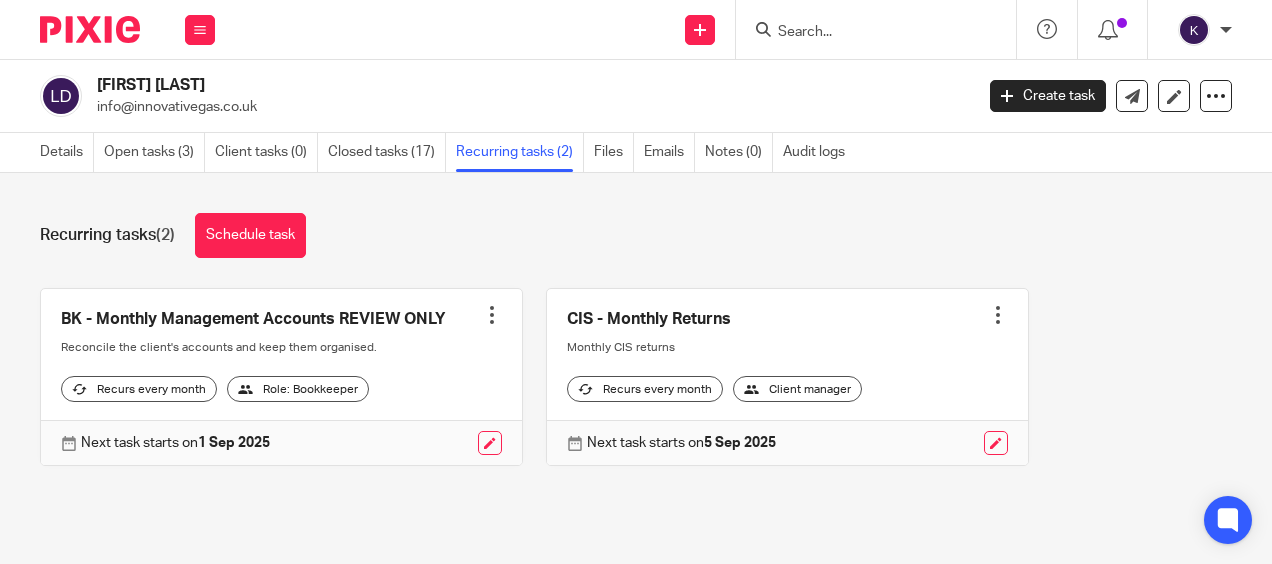scroll, scrollTop: 0, scrollLeft: 0, axis: both 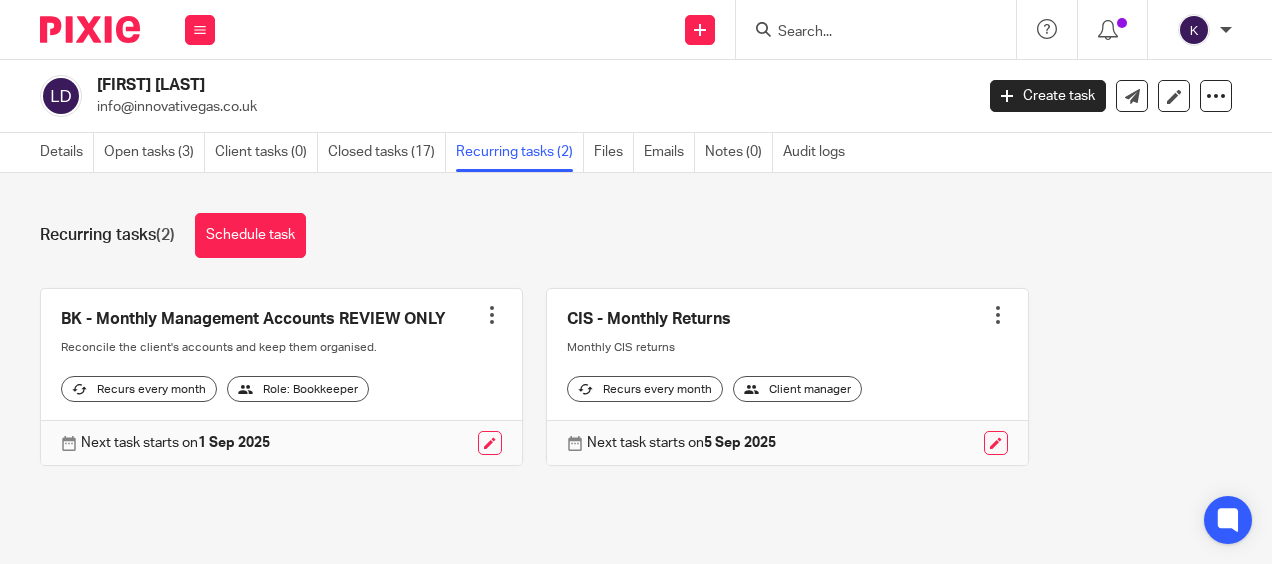 click at bounding box center (996, 443) 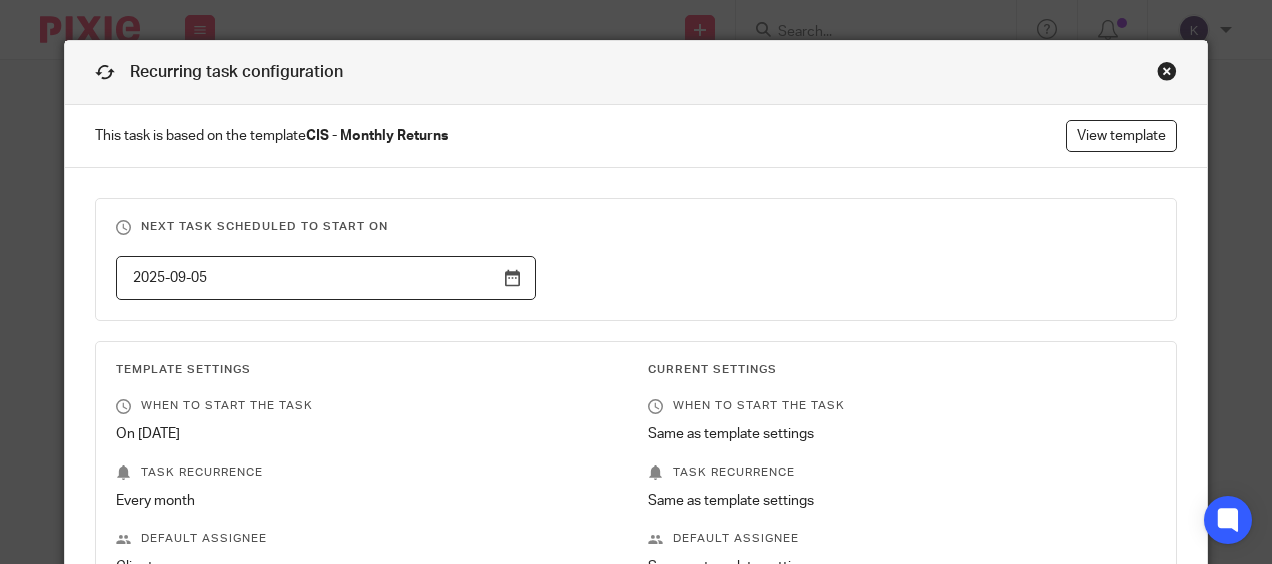 scroll, scrollTop: 0, scrollLeft: 0, axis: both 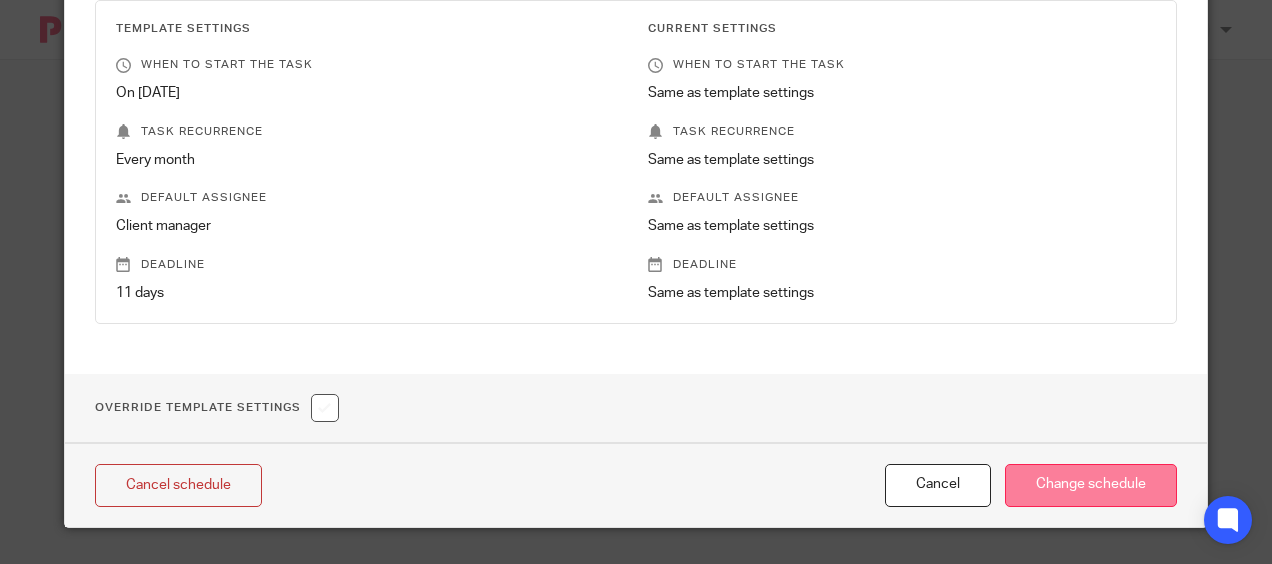 click on "Change schedule" at bounding box center [1091, 485] 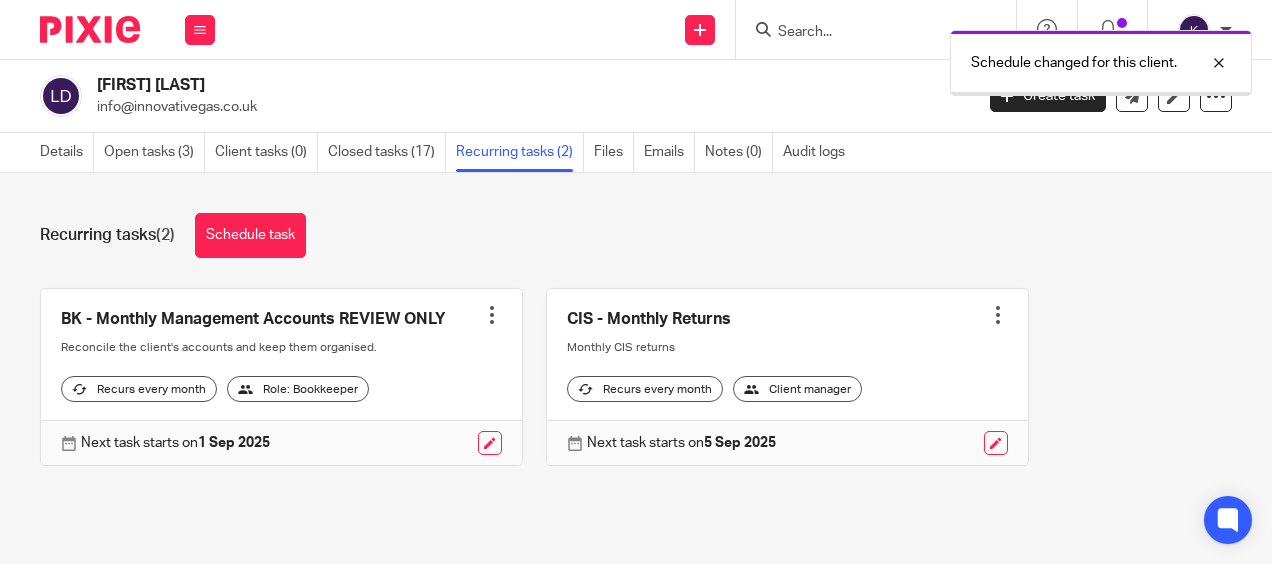 scroll, scrollTop: 0, scrollLeft: 0, axis: both 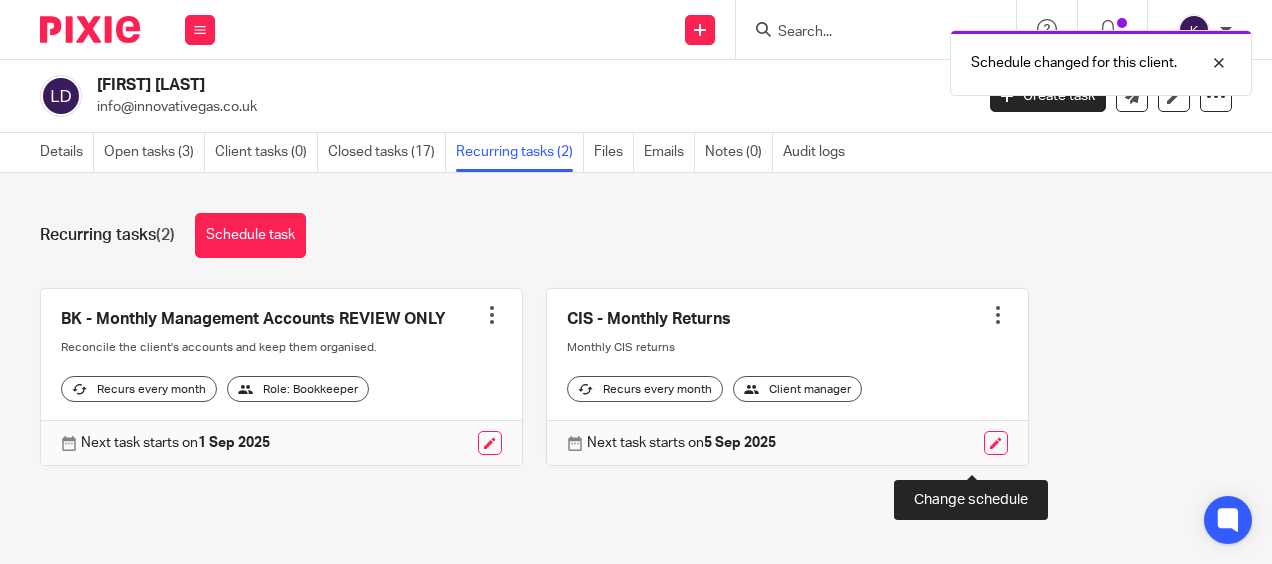 click at bounding box center [996, 443] 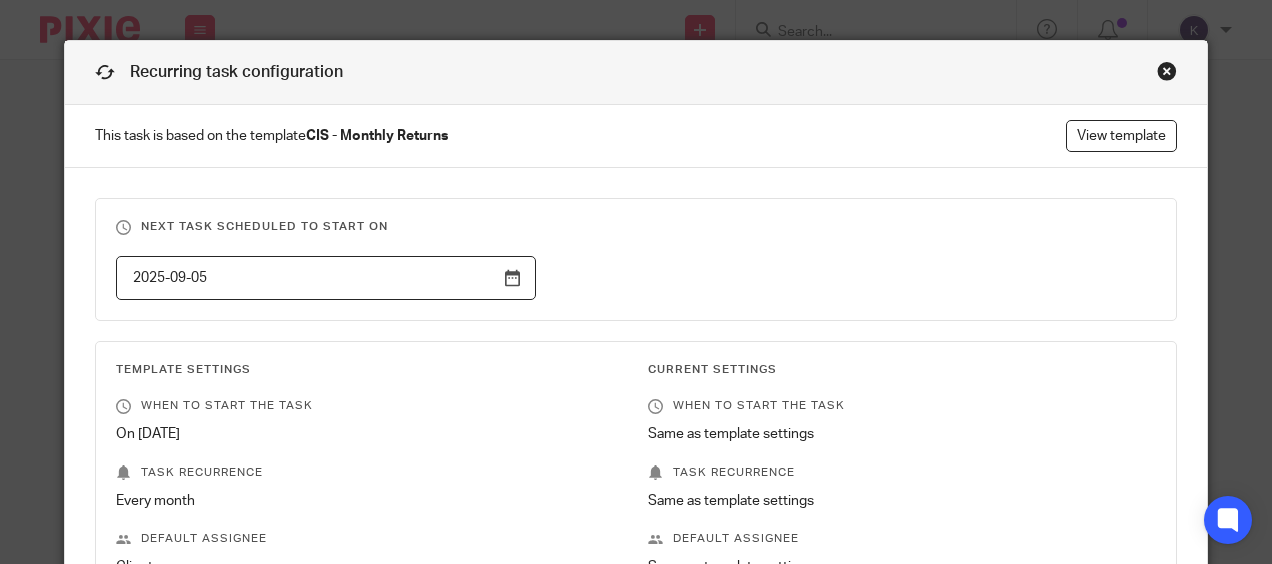 scroll, scrollTop: 0, scrollLeft: 0, axis: both 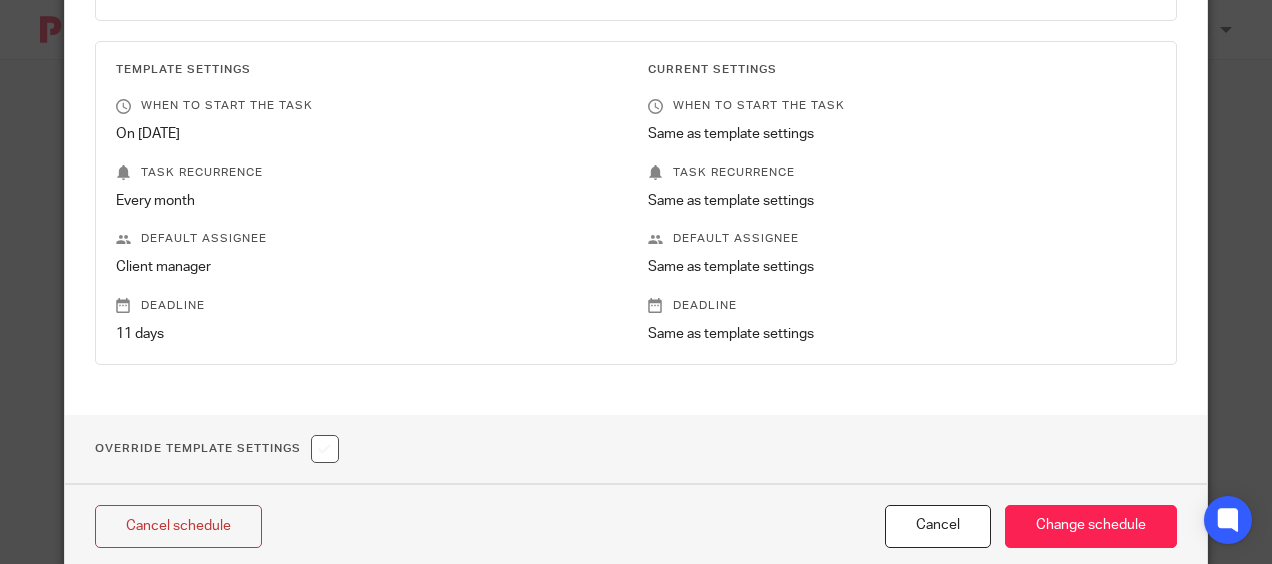 click at bounding box center (325, 449) 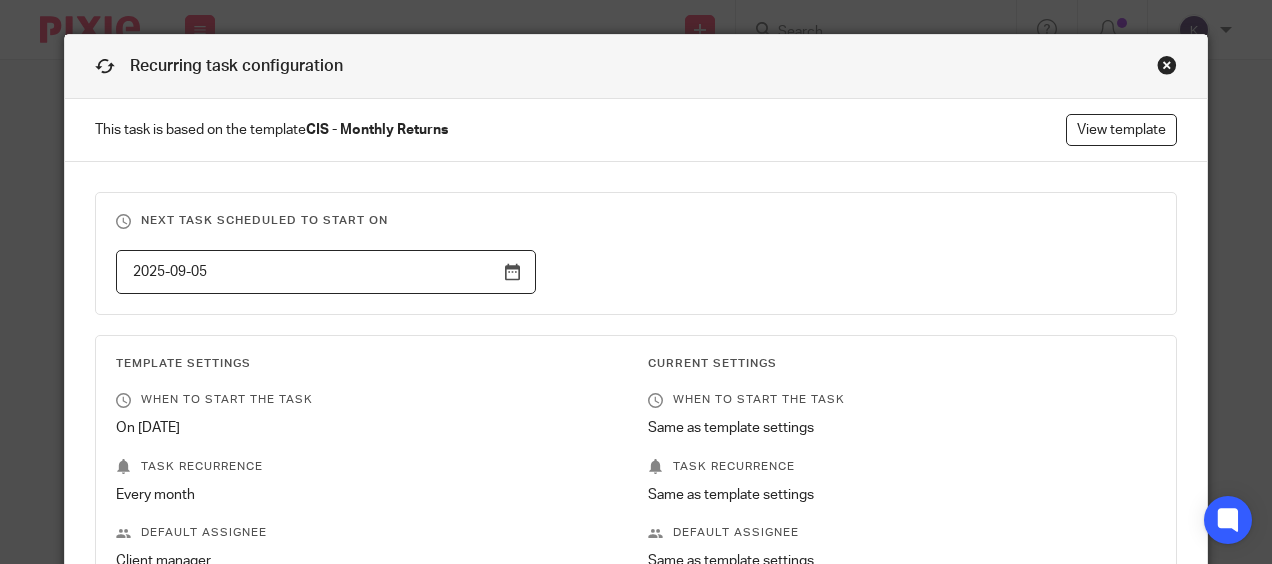 scroll, scrollTop: 0, scrollLeft: 0, axis: both 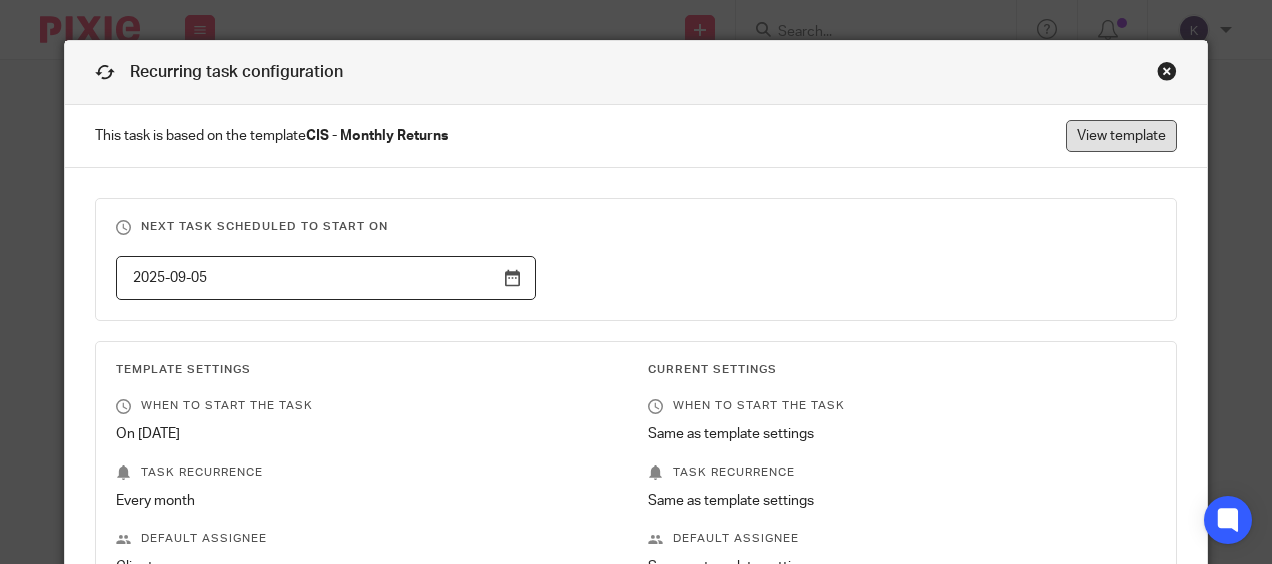 click on "View template" at bounding box center [1121, 136] 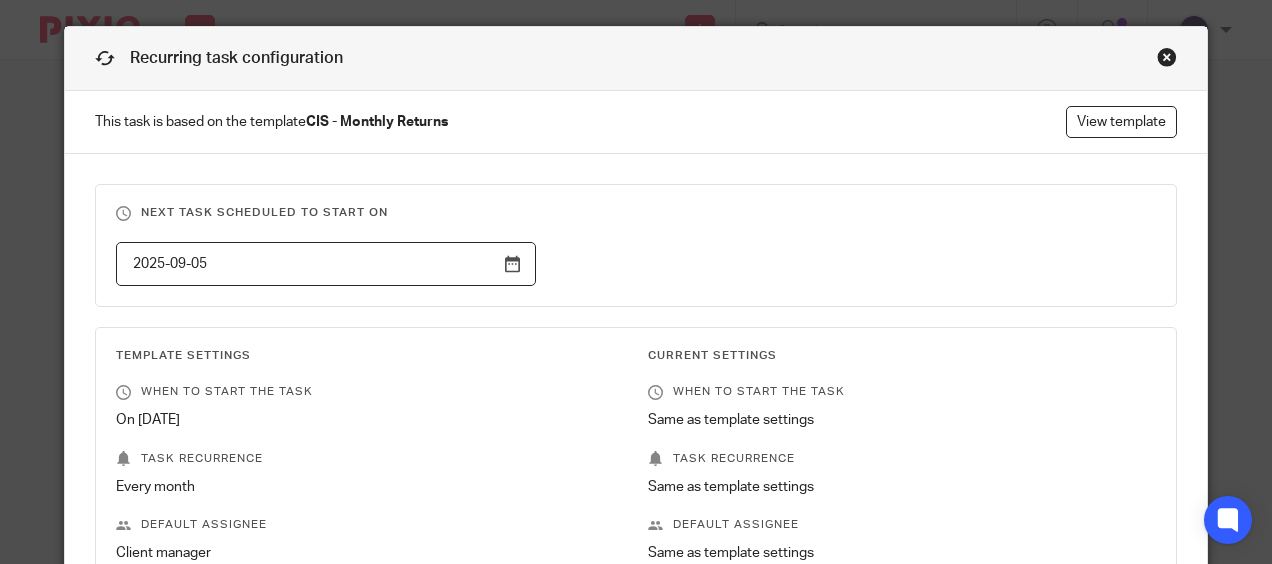 scroll, scrollTop: 0, scrollLeft: 0, axis: both 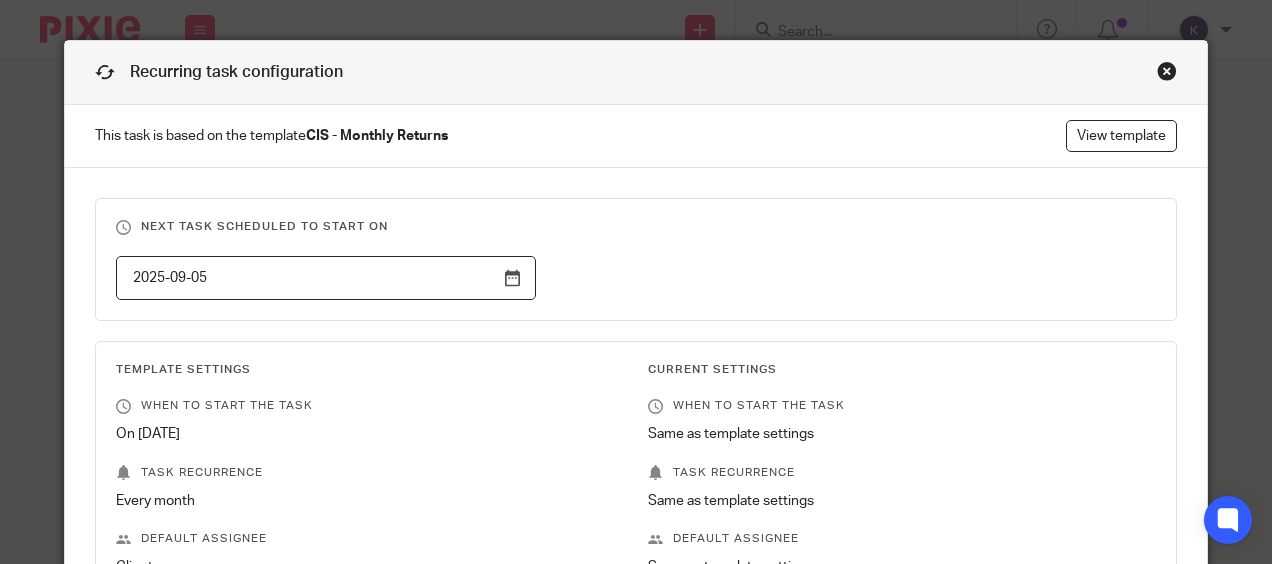 click at bounding box center [1167, 71] 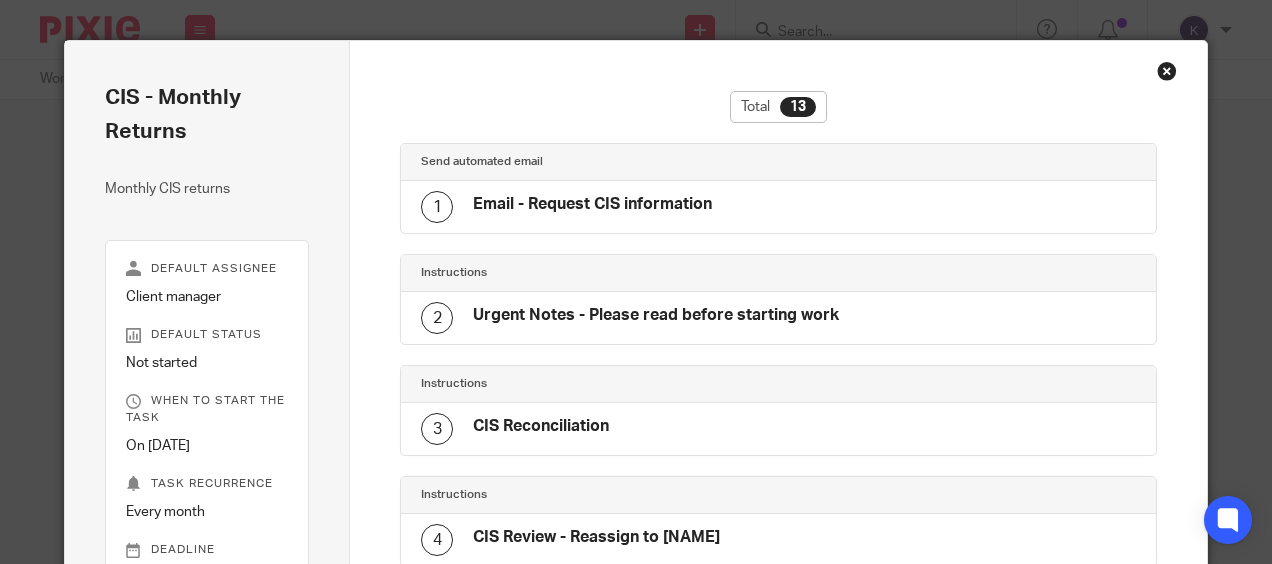 scroll, scrollTop: 0, scrollLeft: 0, axis: both 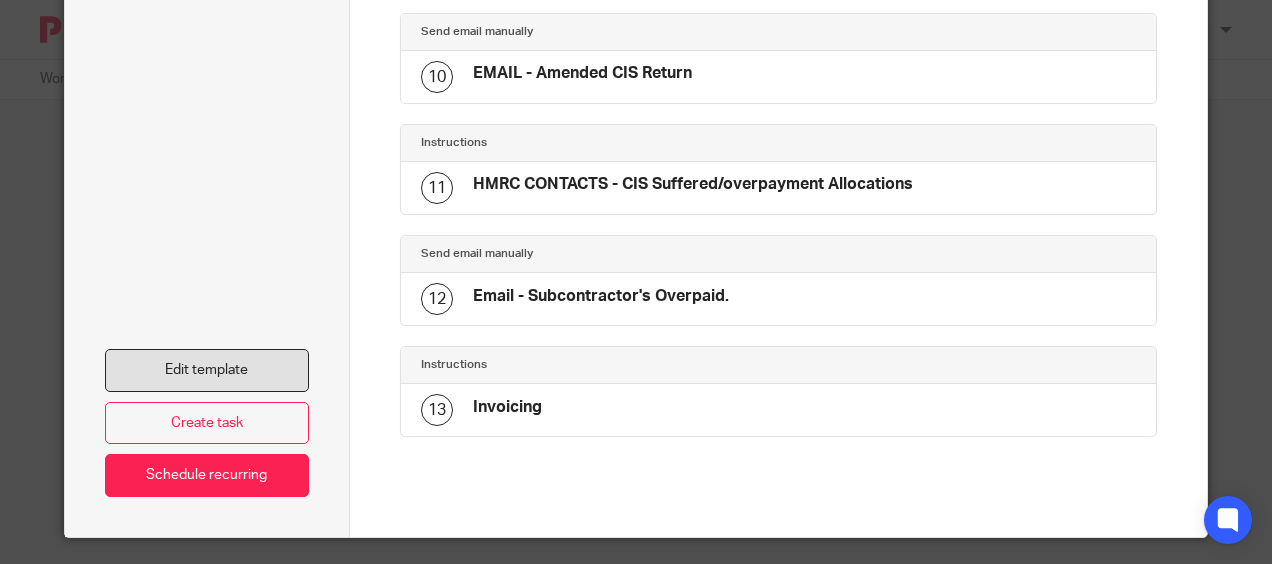 click on "Edit template" at bounding box center [207, 370] 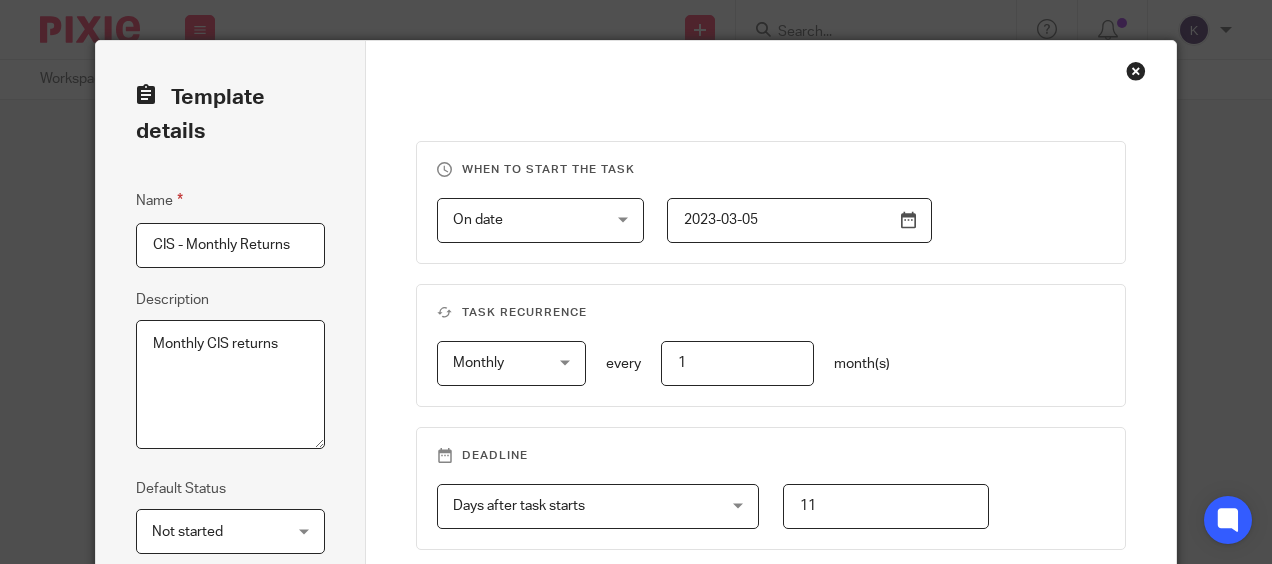 scroll, scrollTop: 0, scrollLeft: 0, axis: both 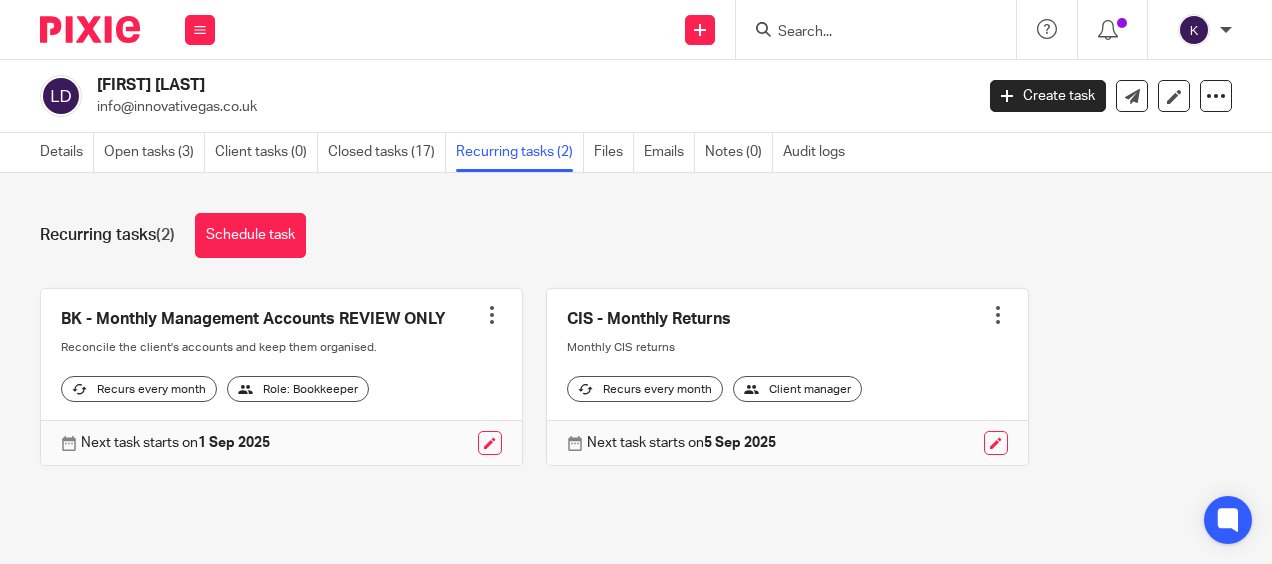 click at bounding box center (787, 377) 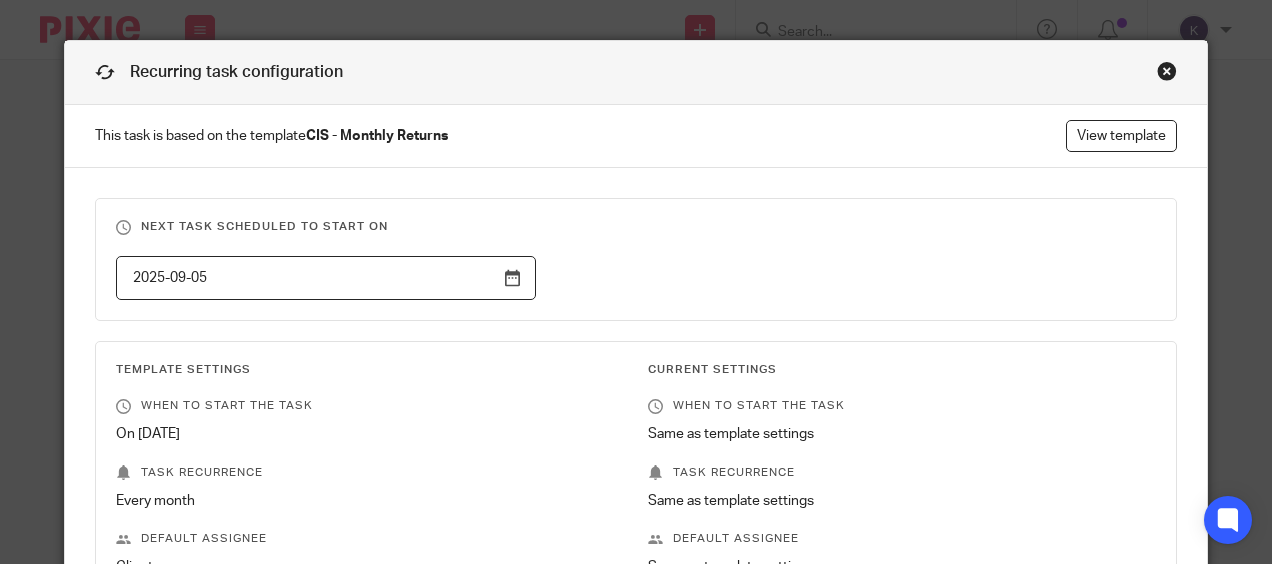 scroll, scrollTop: 0, scrollLeft: 0, axis: both 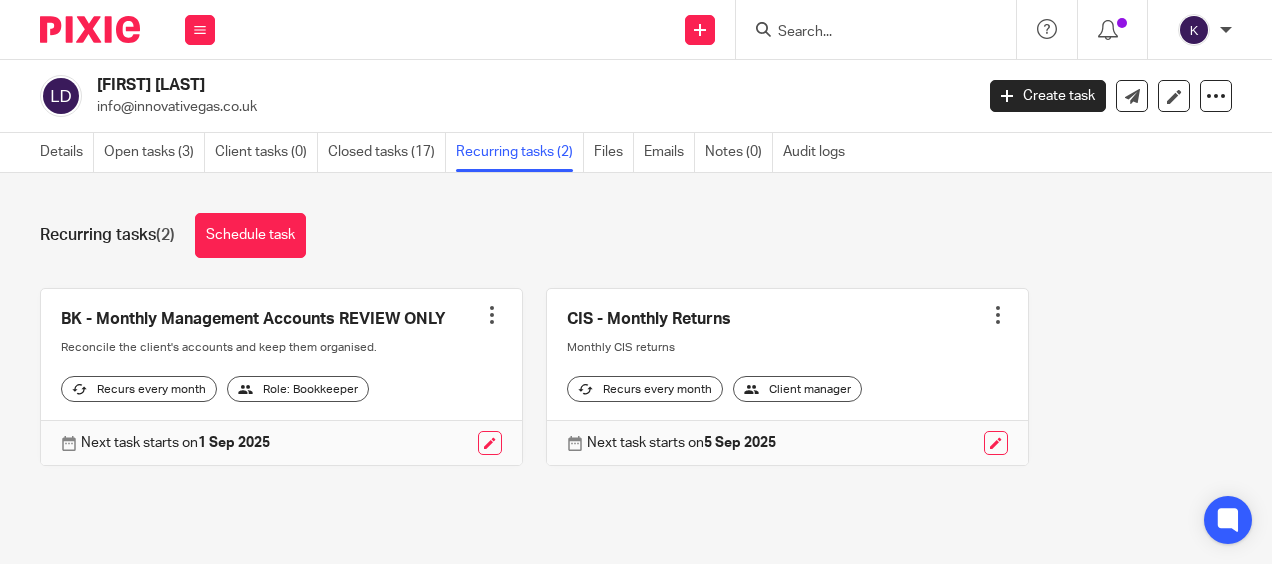 click at bounding box center (998, 315) 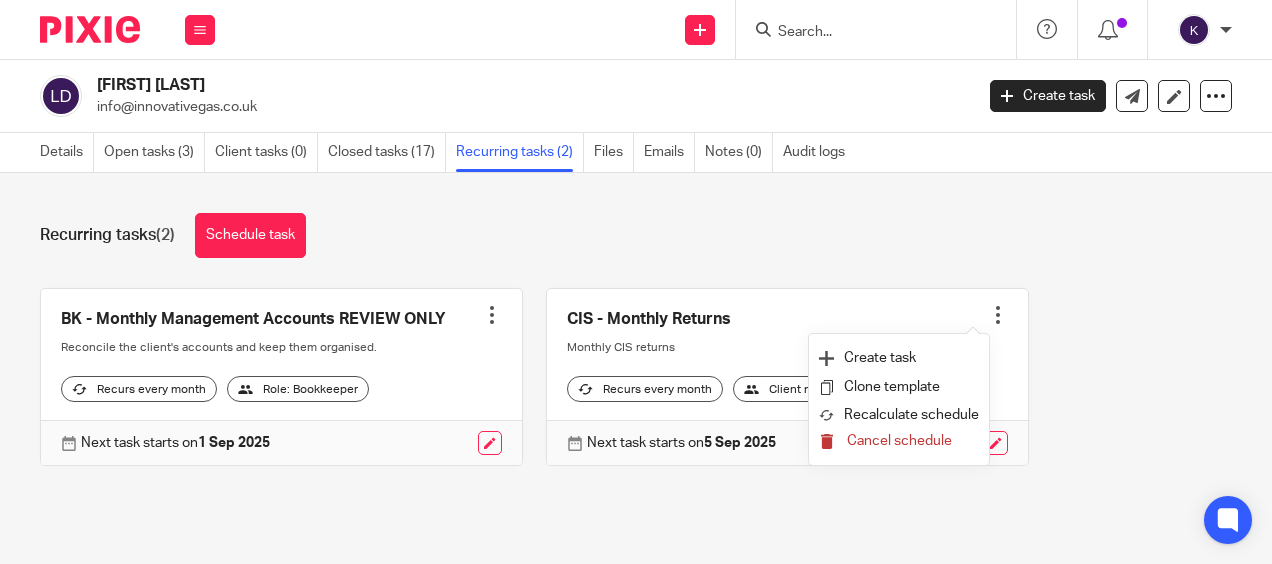 click on "Cancel schedule" at bounding box center [899, 442] 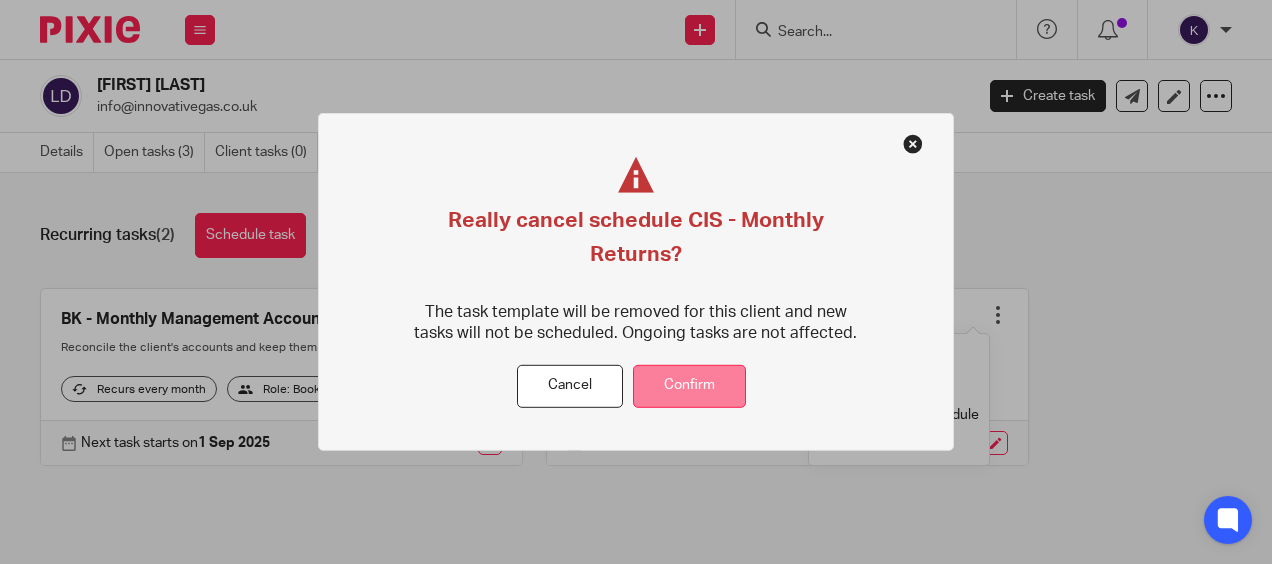click on "Confirm" at bounding box center (689, 386) 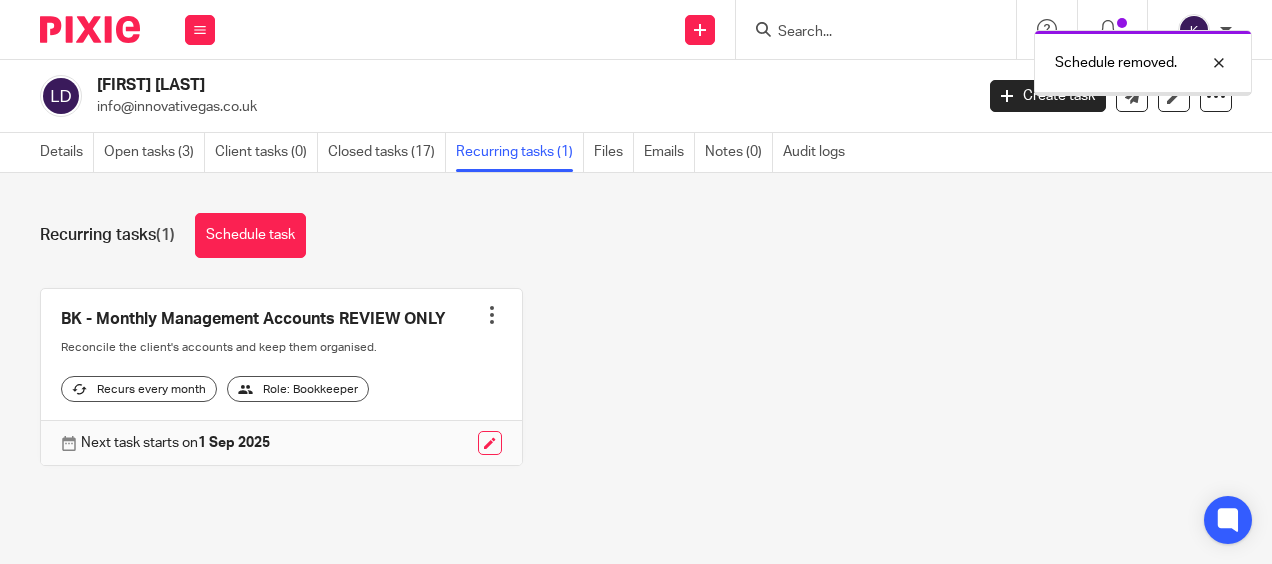 scroll, scrollTop: 0, scrollLeft: 0, axis: both 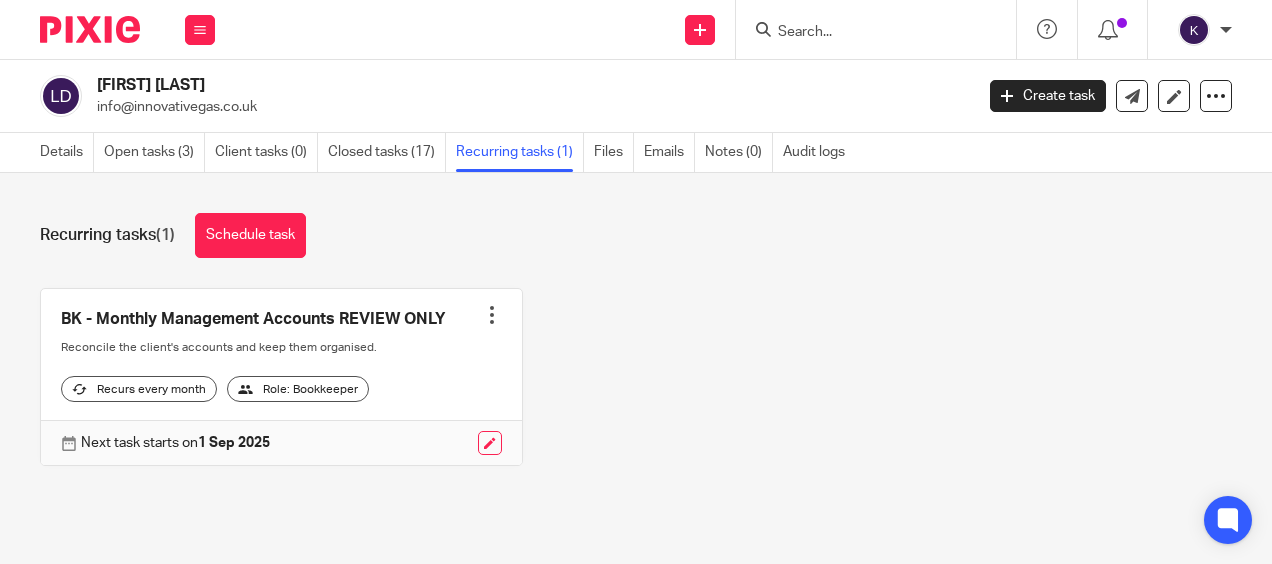 click on "BK - Monthly Management Accounts  REVIEW ONLY
Create task
Clone template
Recalculate schedule
Cancel schedule
Reconcile the client's accounts and keep them organised.
Recurs every month
Role: Bookkeeper
Next task starts on   1 Sep 2025" at bounding box center [624, 392] 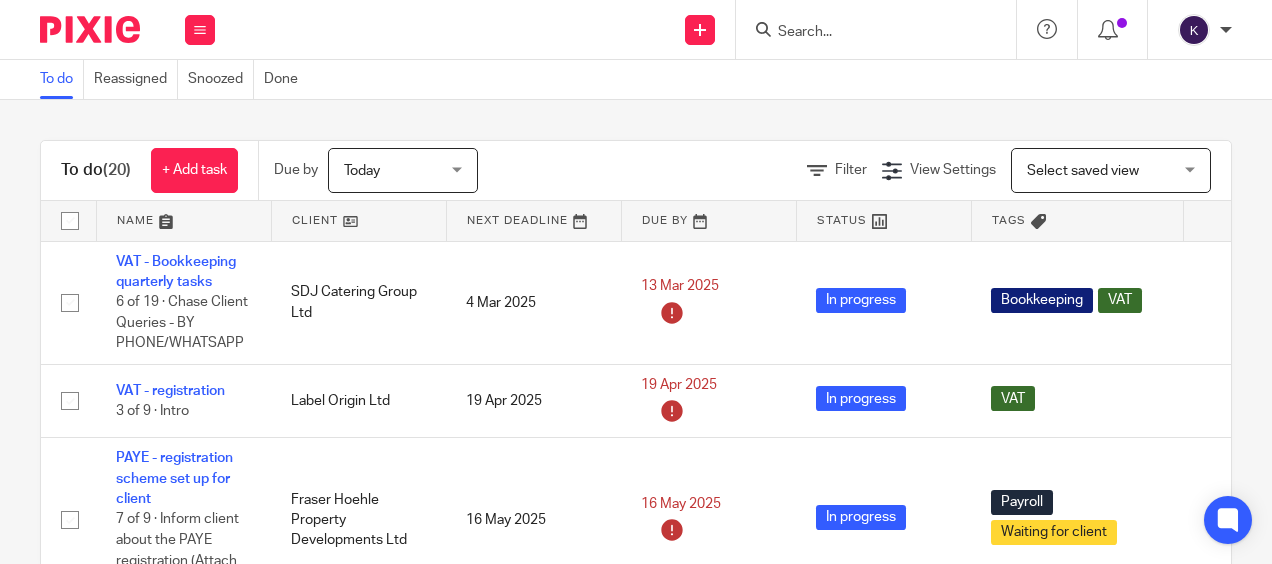 scroll, scrollTop: 0, scrollLeft: 0, axis: both 